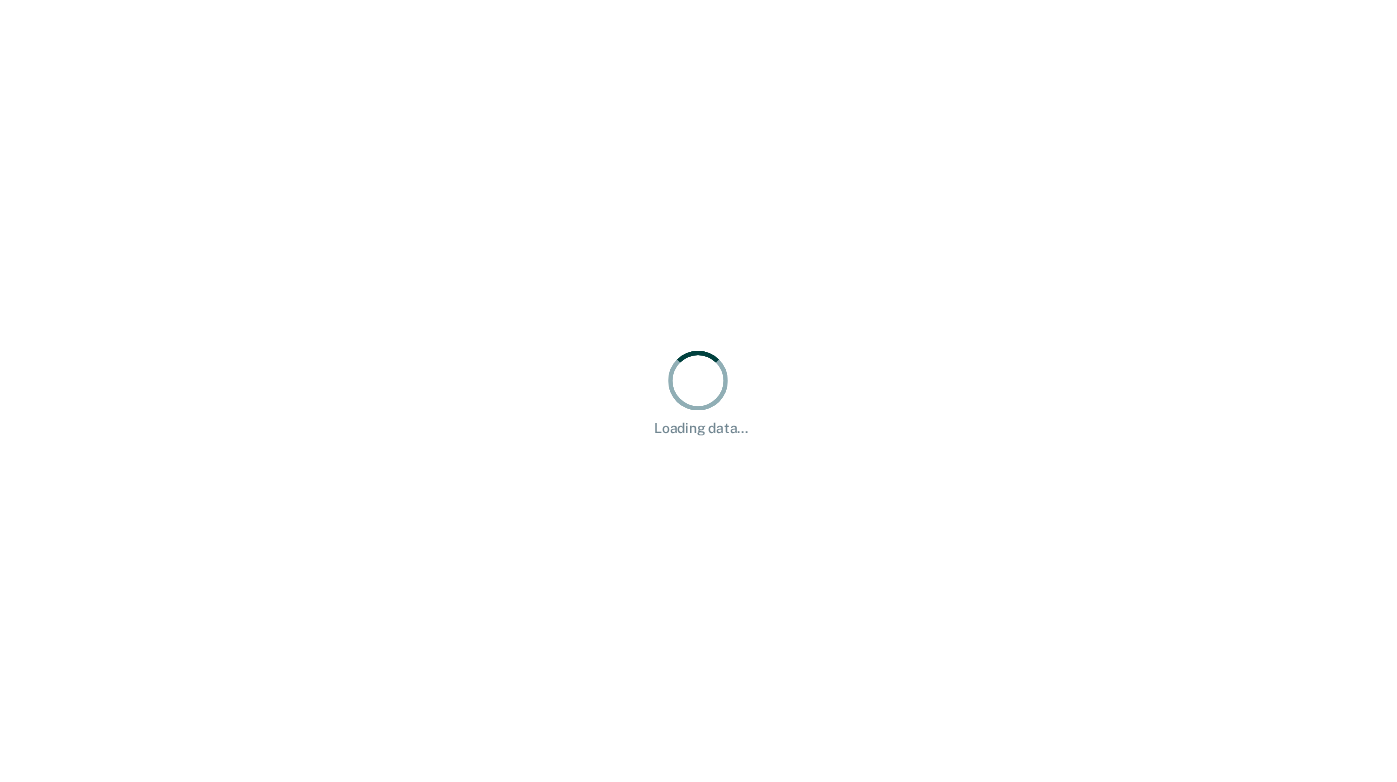 scroll, scrollTop: 0, scrollLeft: 0, axis: both 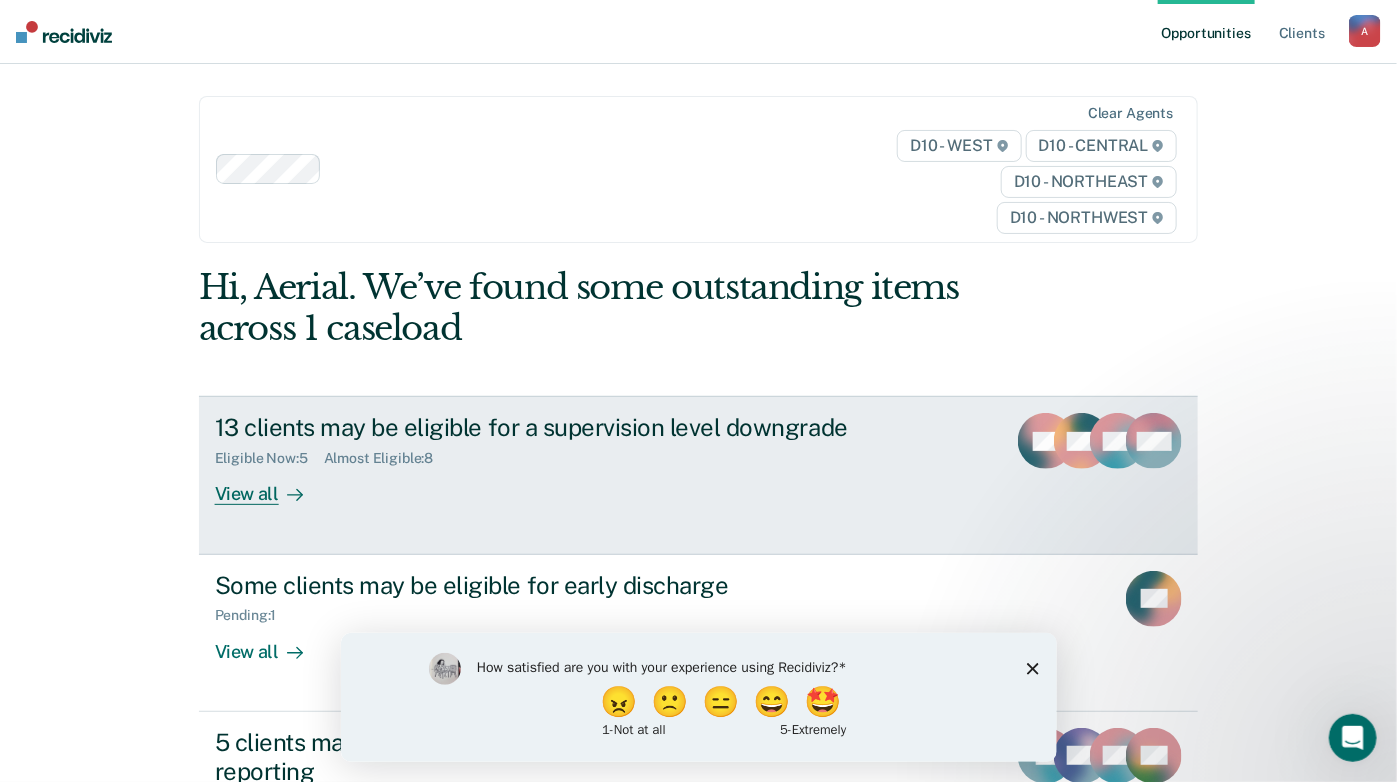 click on "13 clients may be eligible for a supervision level downgrade Eligible Now :  5 Almost Eligible :  8 View all" at bounding box center (590, 459) 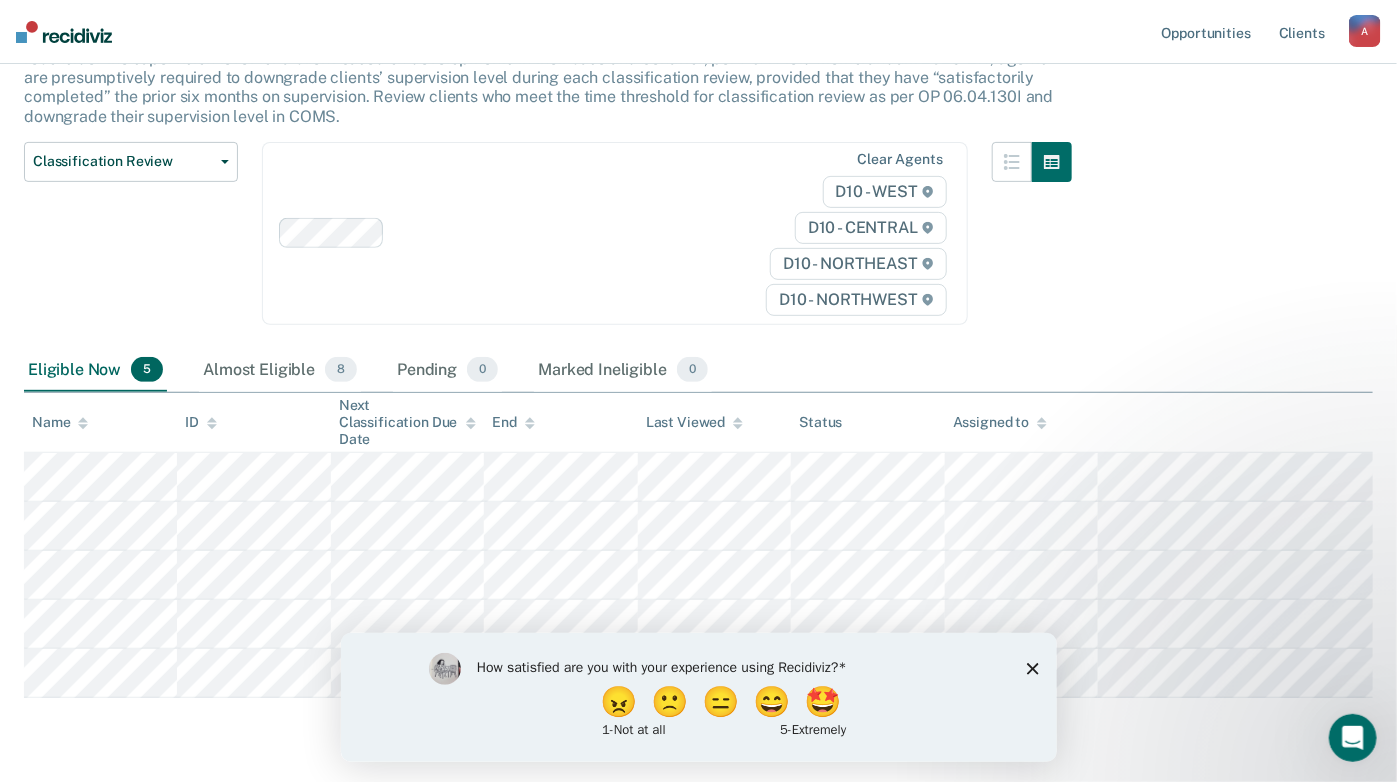 scroll, scrollTop: 241, scrollLeft: 0, axis: vertical 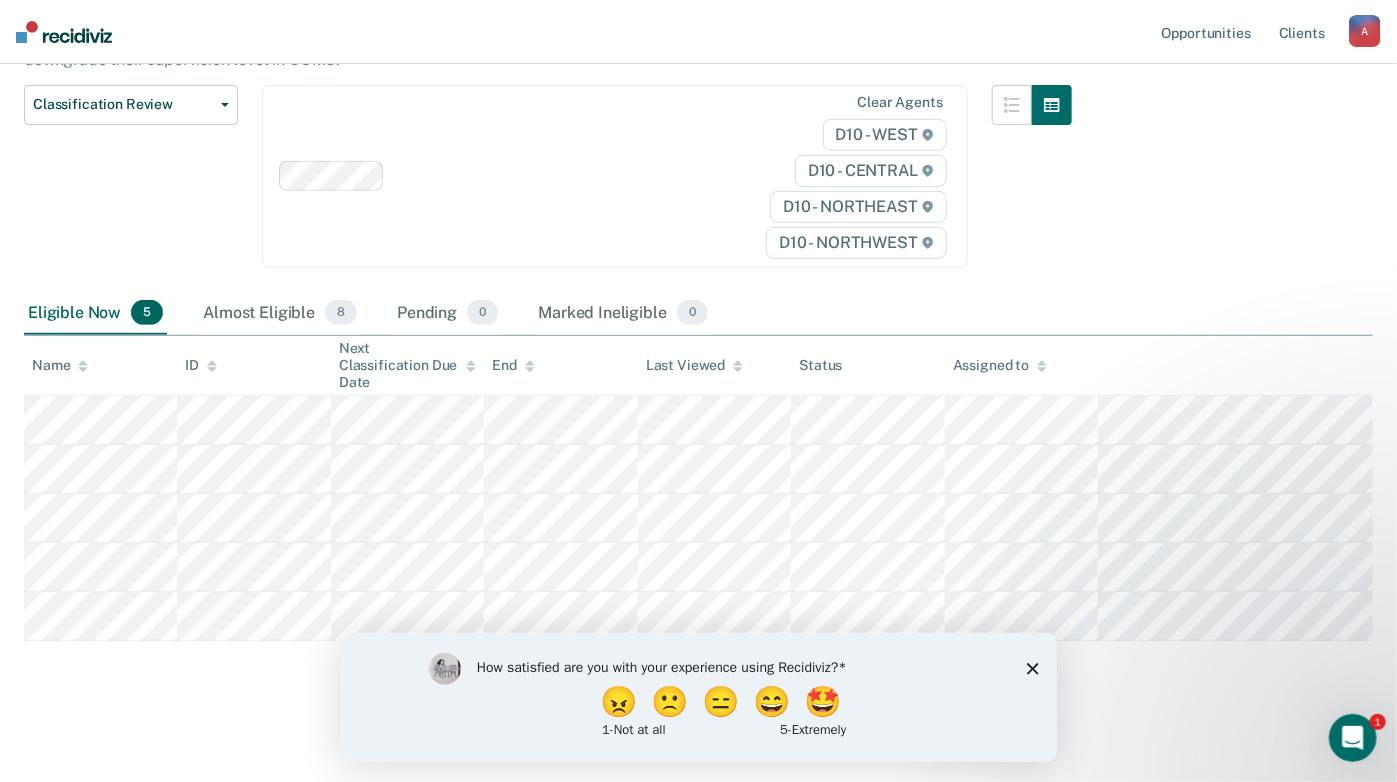 click on "How satisfied are you with your experience using Recidiviz? 😠 🙁 😑 😄 🤩 1  -  Not at all 5  -  Extremely" at bounding box center (698, 696) 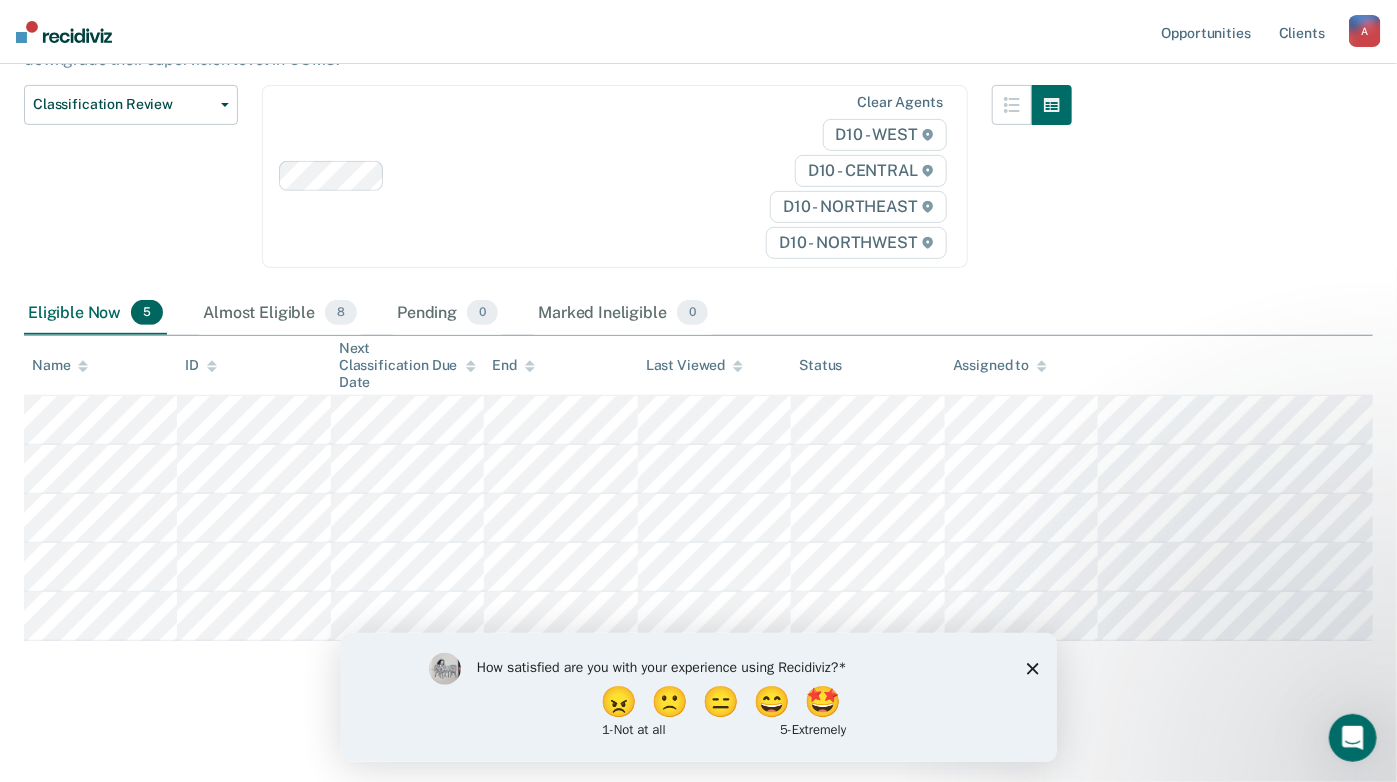 click 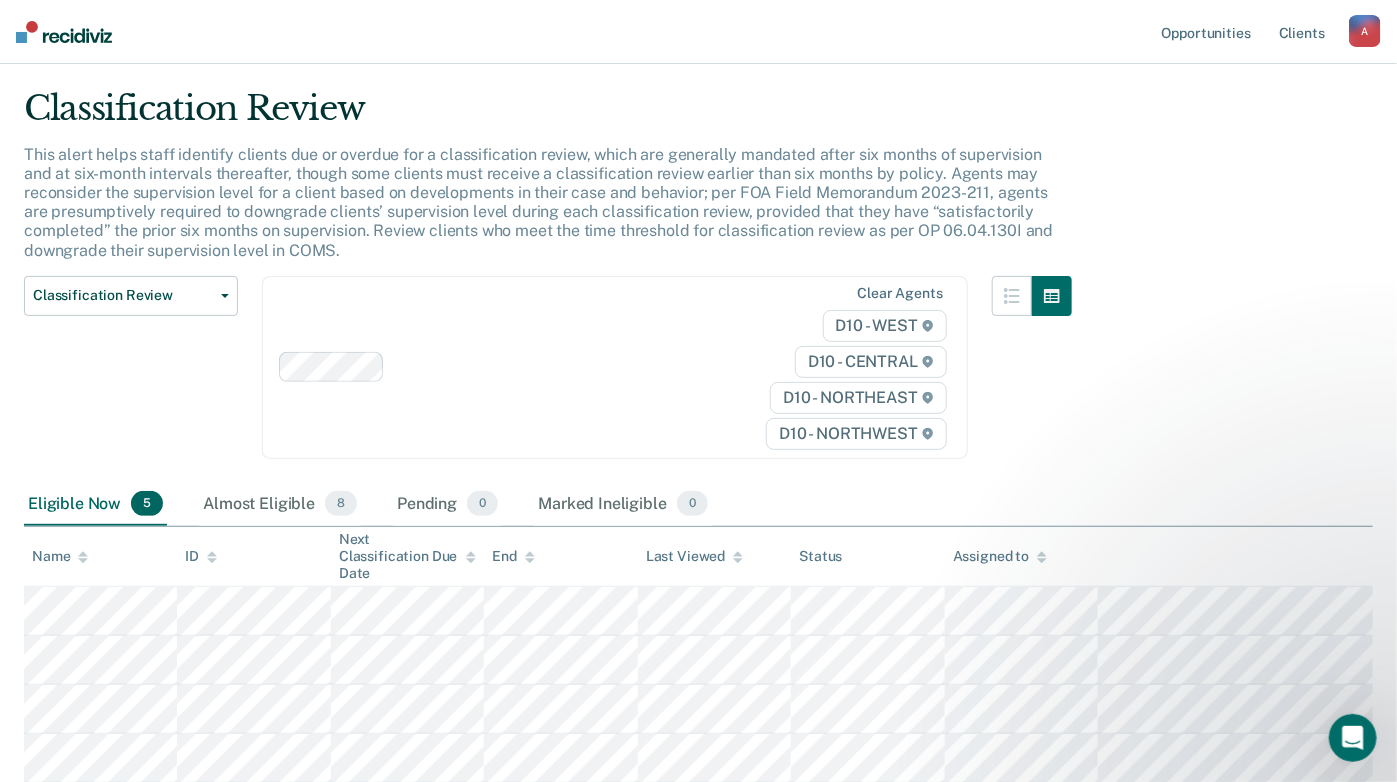 scroll, scrollTop: 1, scrollLeft: 0, axis: vertical 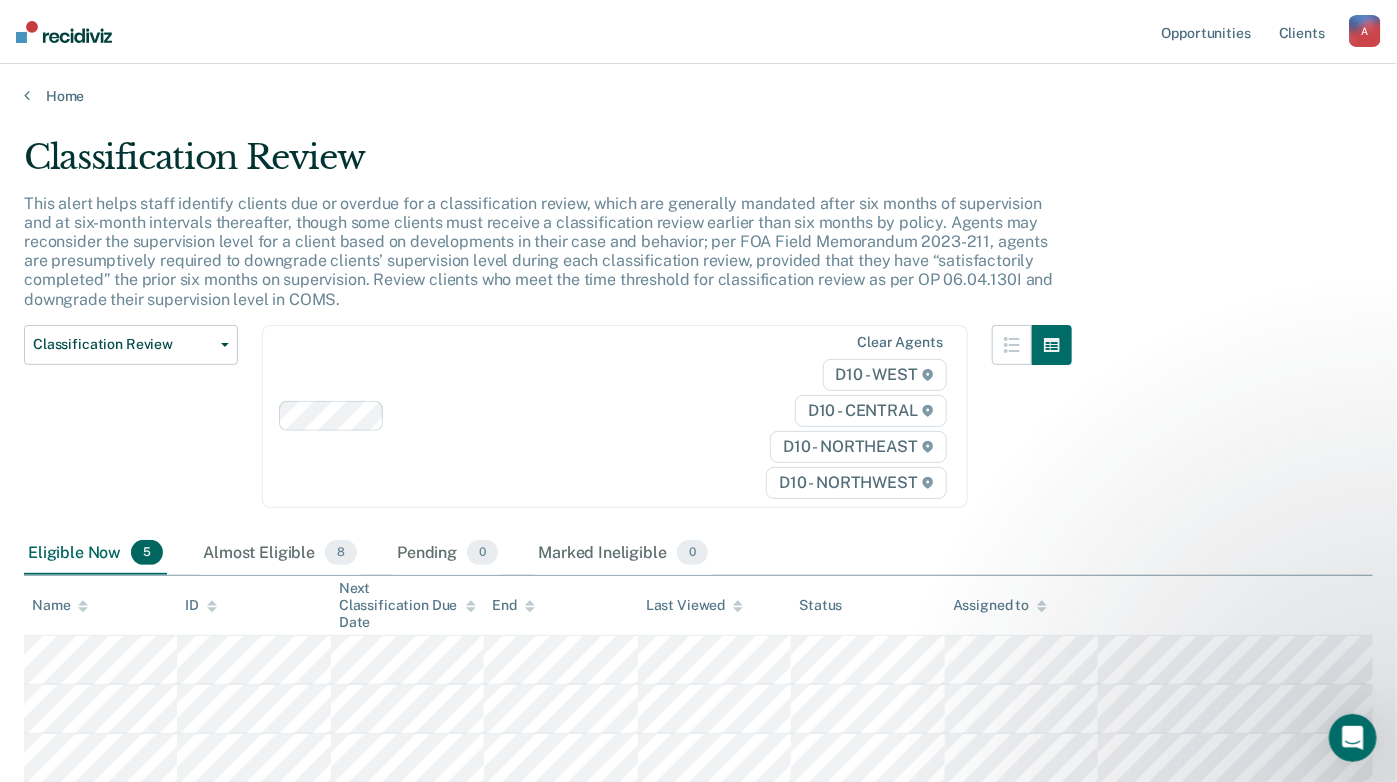 click on "Home" at bounding box center [698, 84] 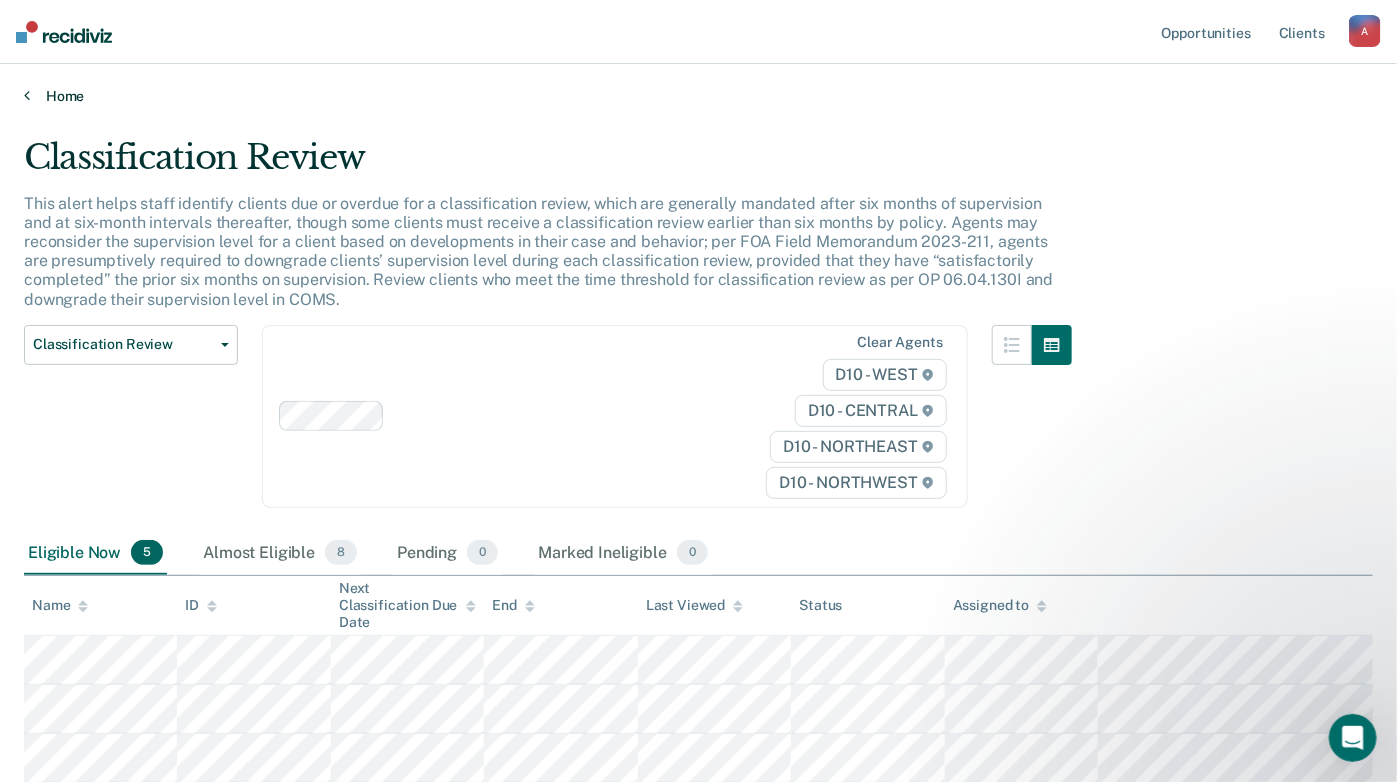 click on "Home" at bounding box center [698, 96] 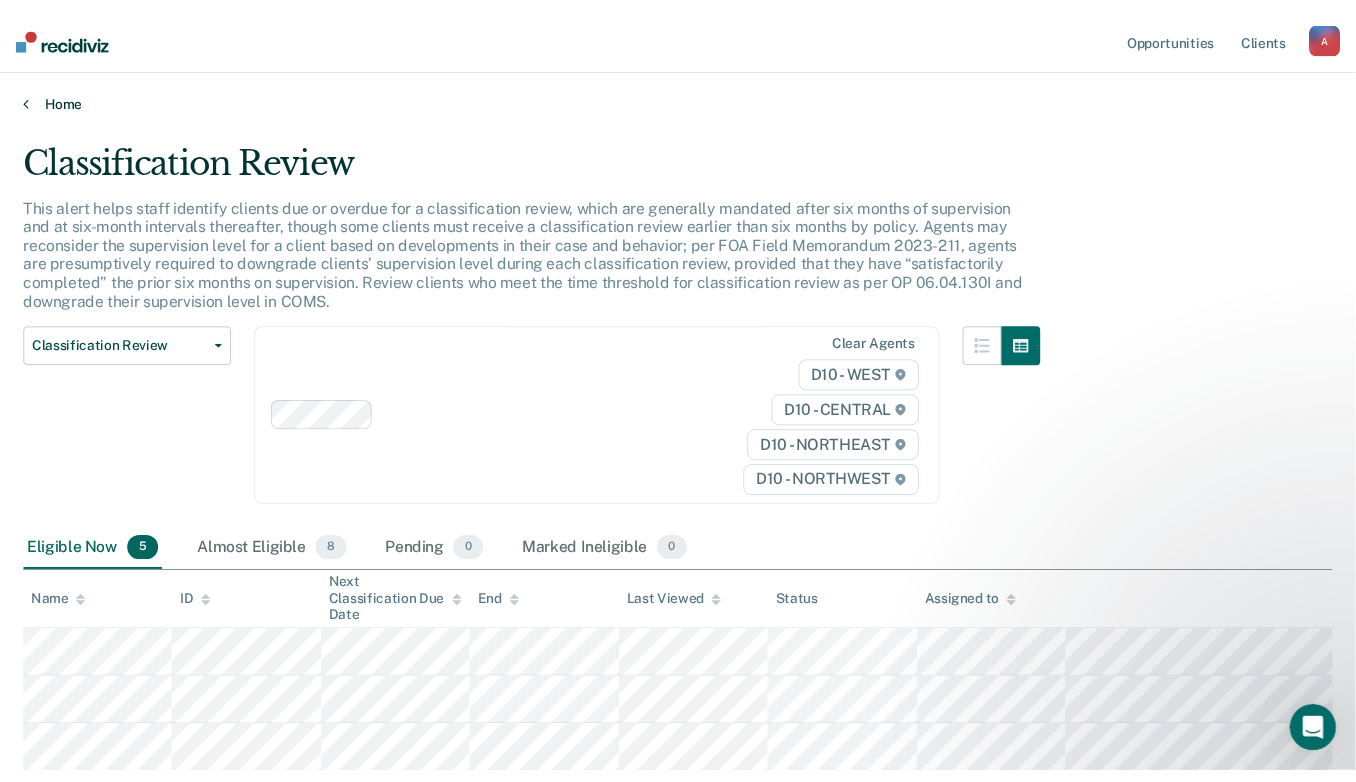 scroll, scrollTop: 0, scrollLeft: 0, axis: both 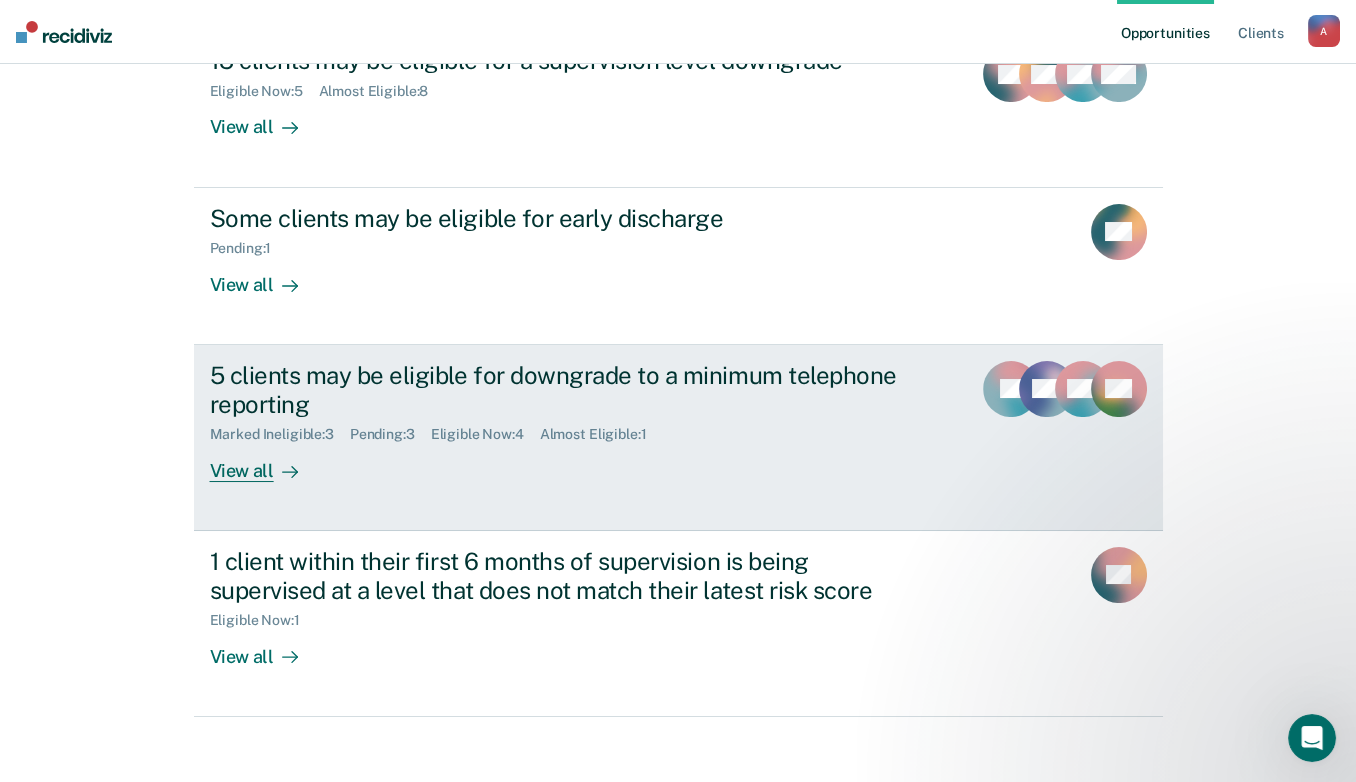 click on "View all" at bounding box center [266, 462] 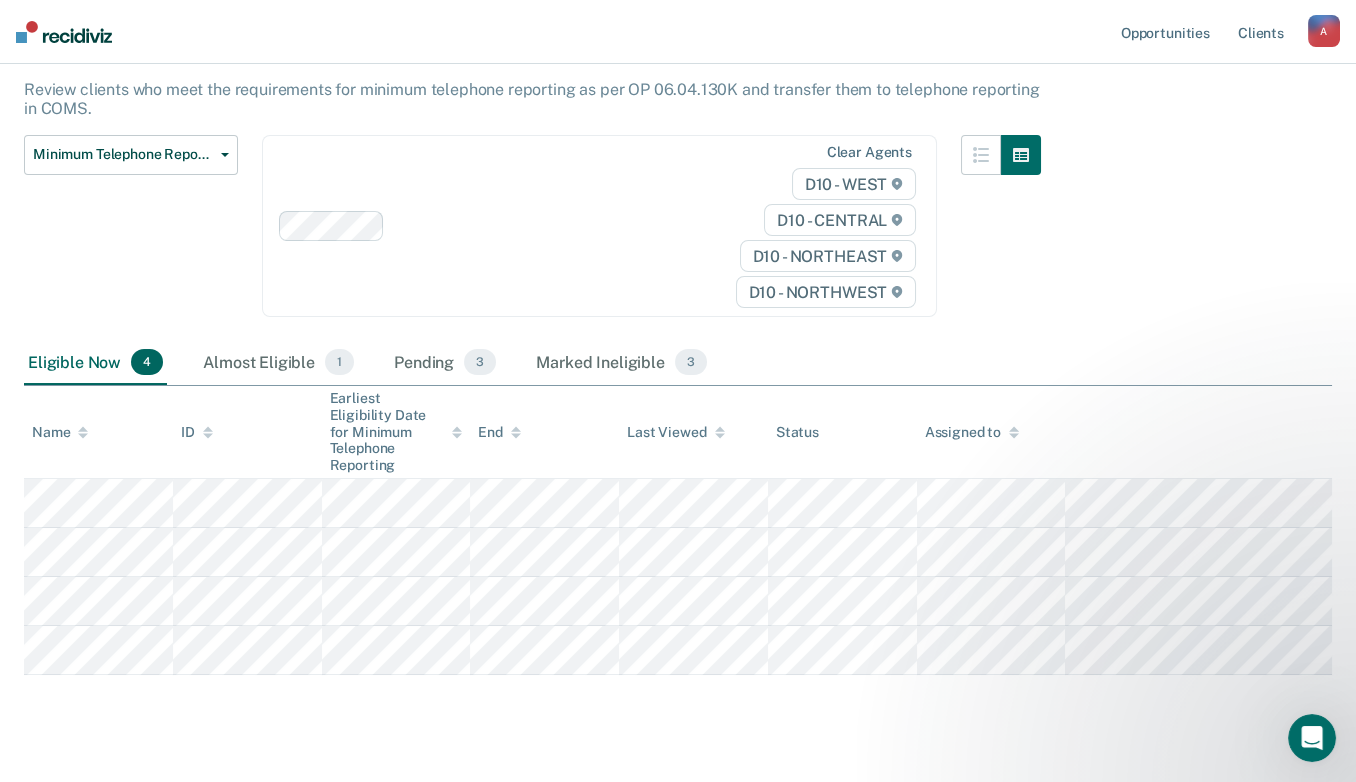 scroll, scrollTop: 189, scrollLeft: 0, axis: vertical 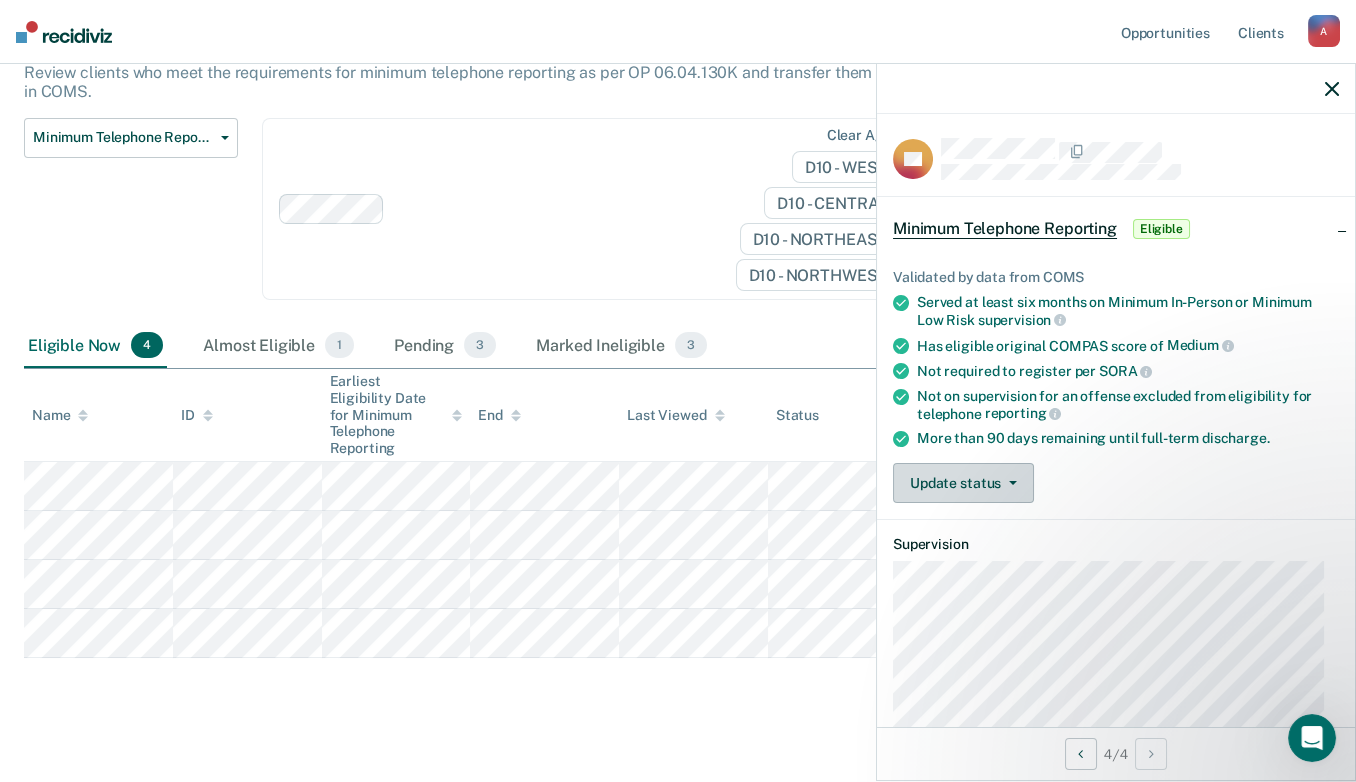 click on "Update status" at bounding box center [963, 483] 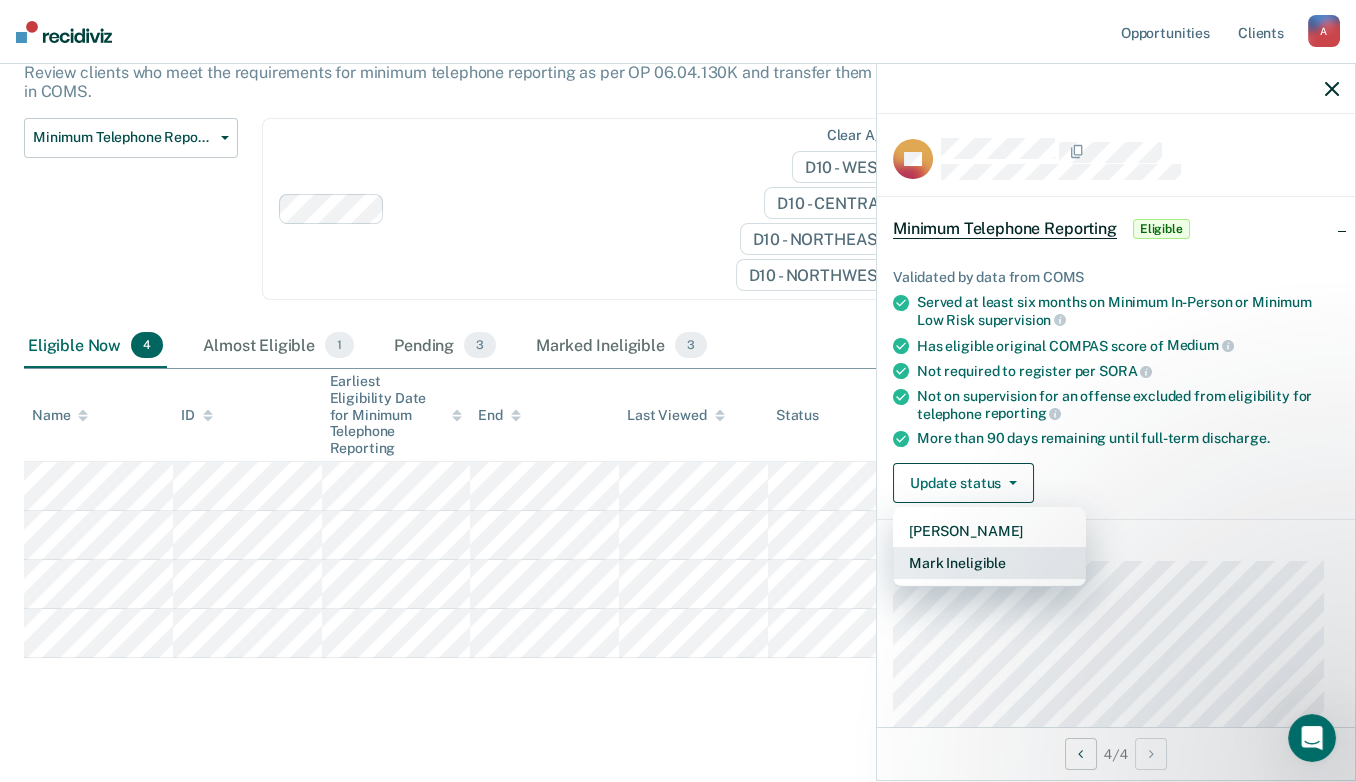 click on "Mark Ineligible" at bounding box center (989, 563) 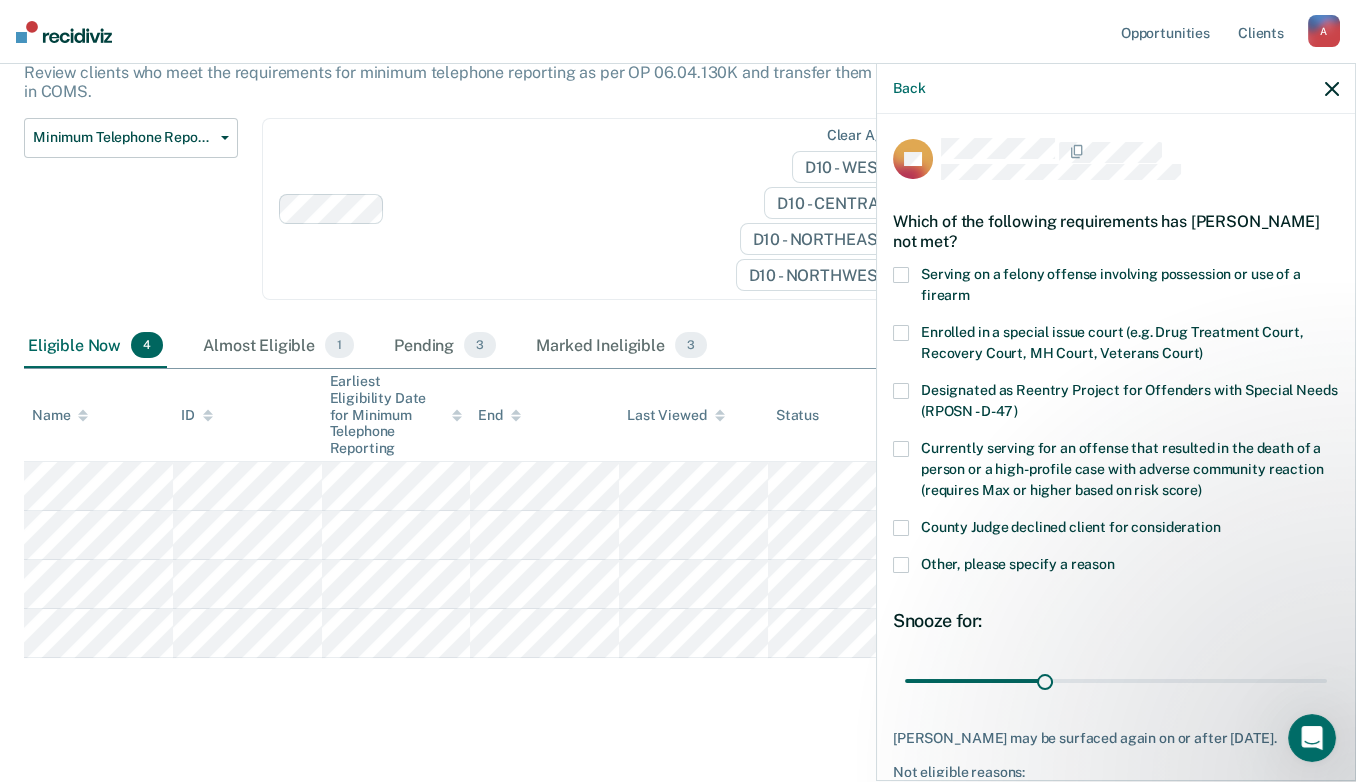 scroll, scrollTop: 93, scrollLeft: 0, axis: vertical 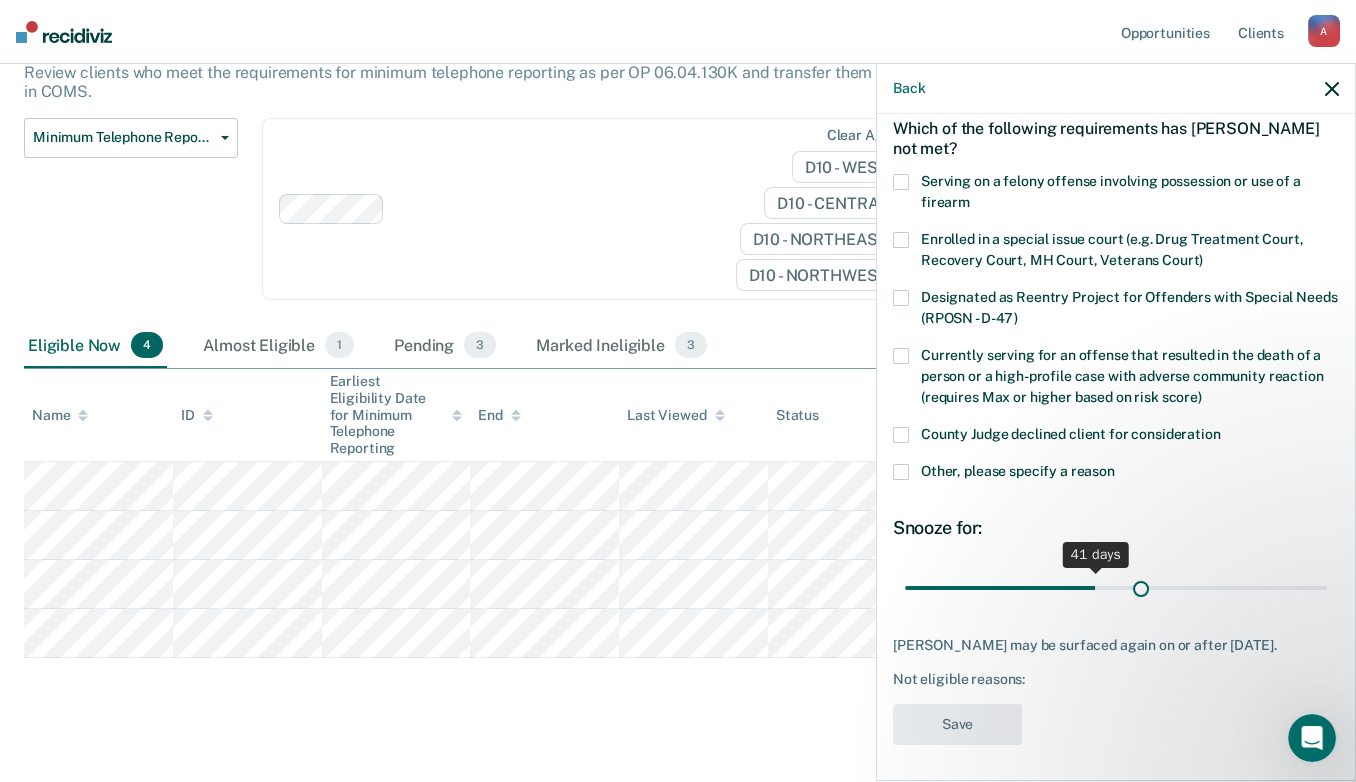 drag, startPoint x: 1041, startPoint y: 577, endPoint x: 1133, endPoint y: 554, distance: 94.83143 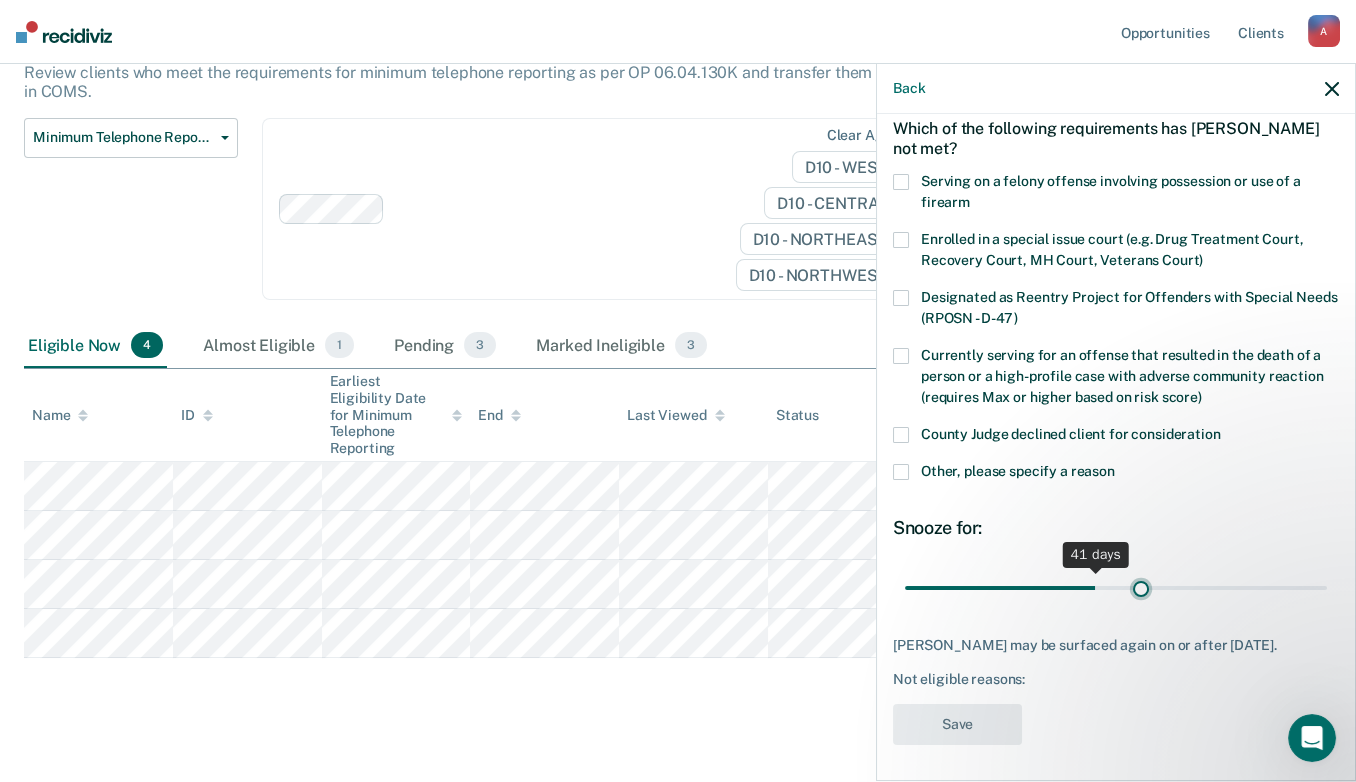 type on "51" 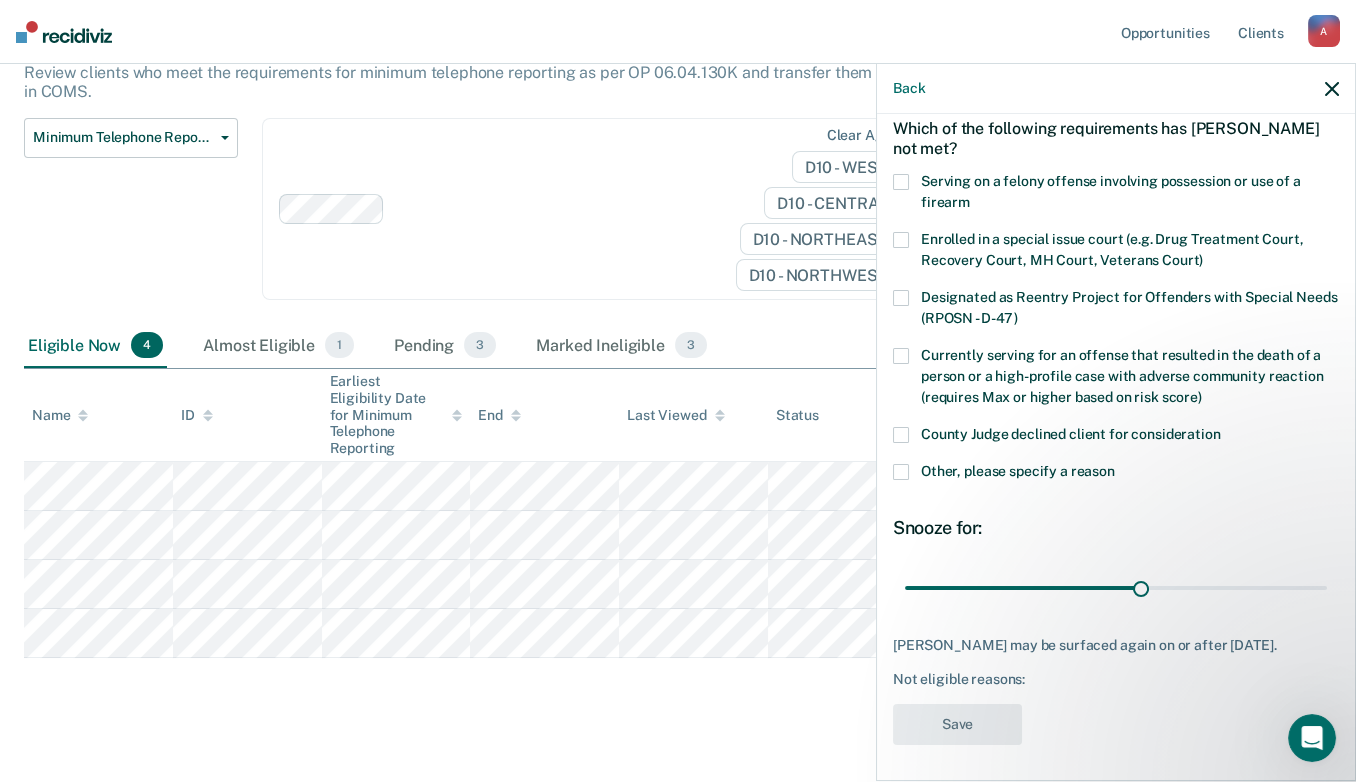 click at bounding box center (901, 472) 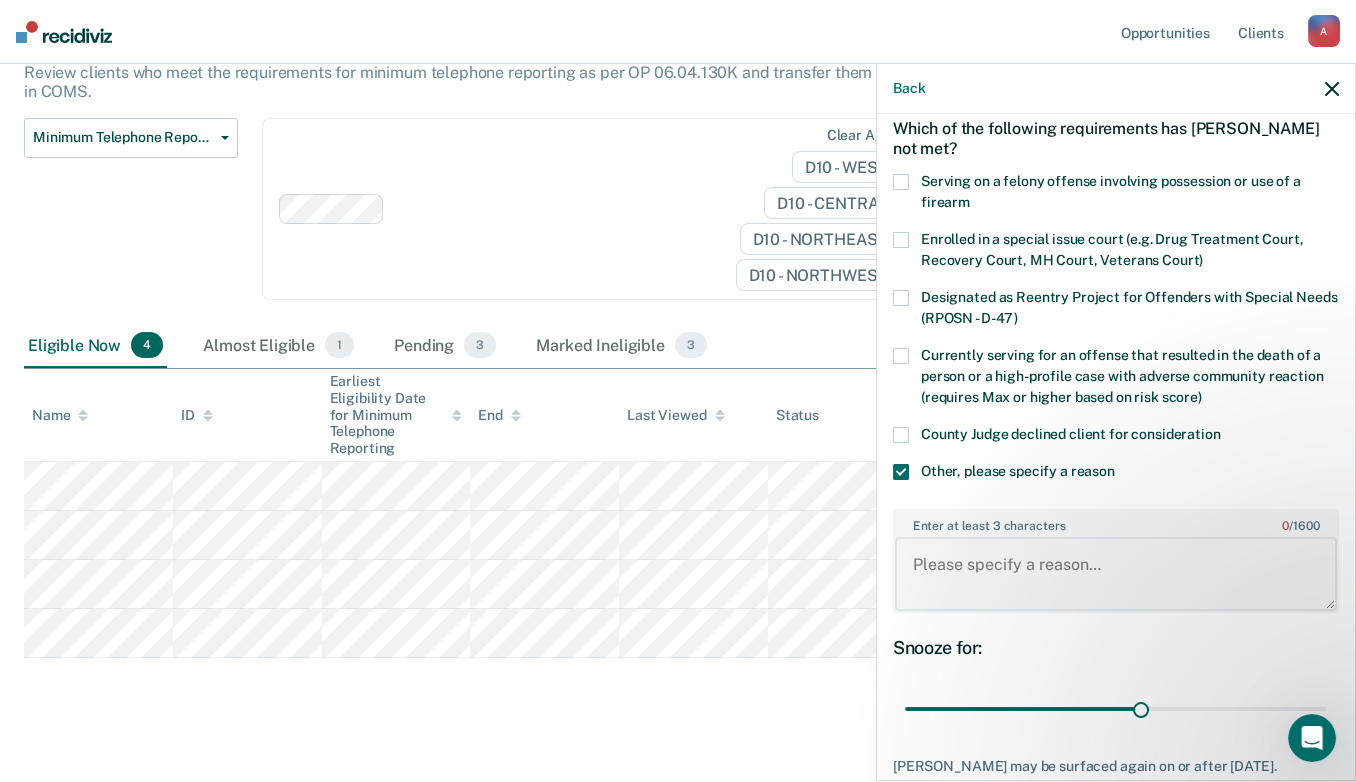 click on "Enter at least 3 characters 0  /  1600" at bounding box center [1116, 574] 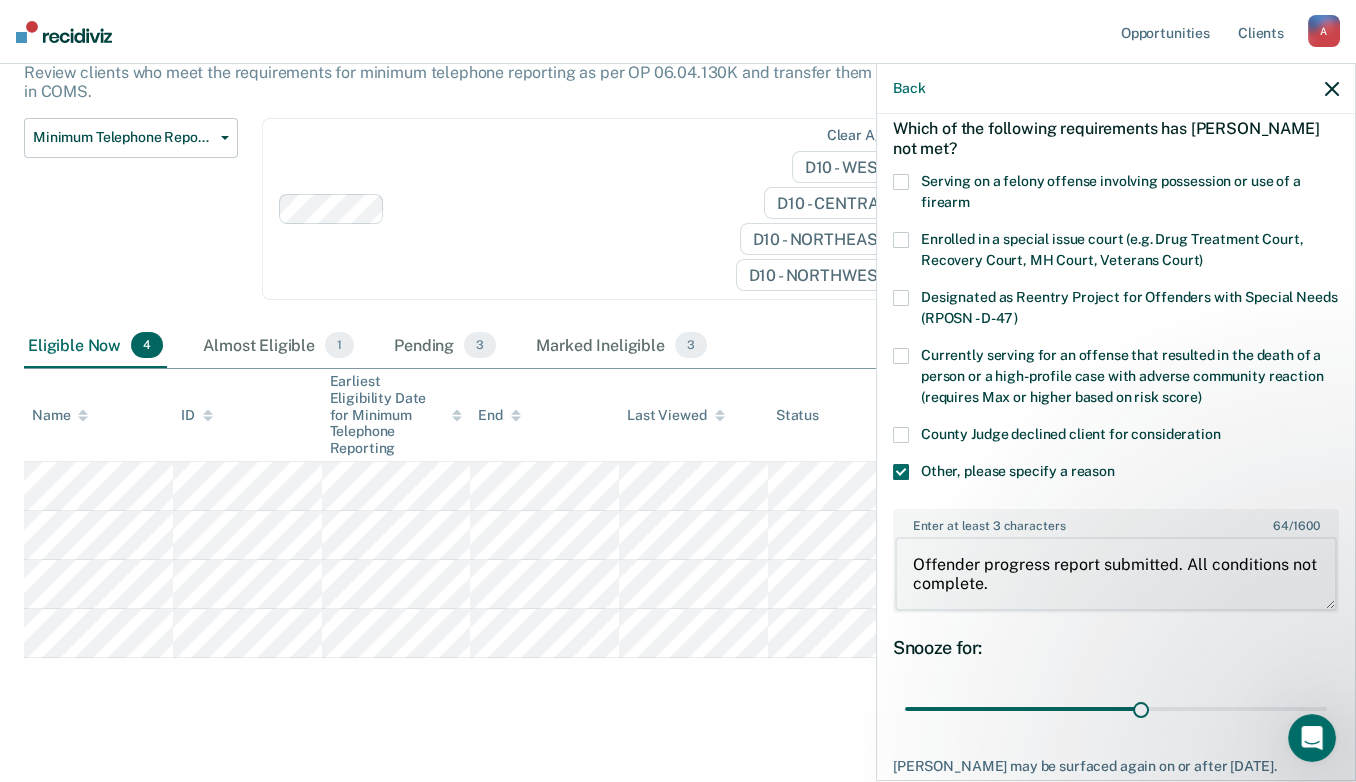 scroll, scrollTop: 2, scrollLeft: 0, axis: vertical 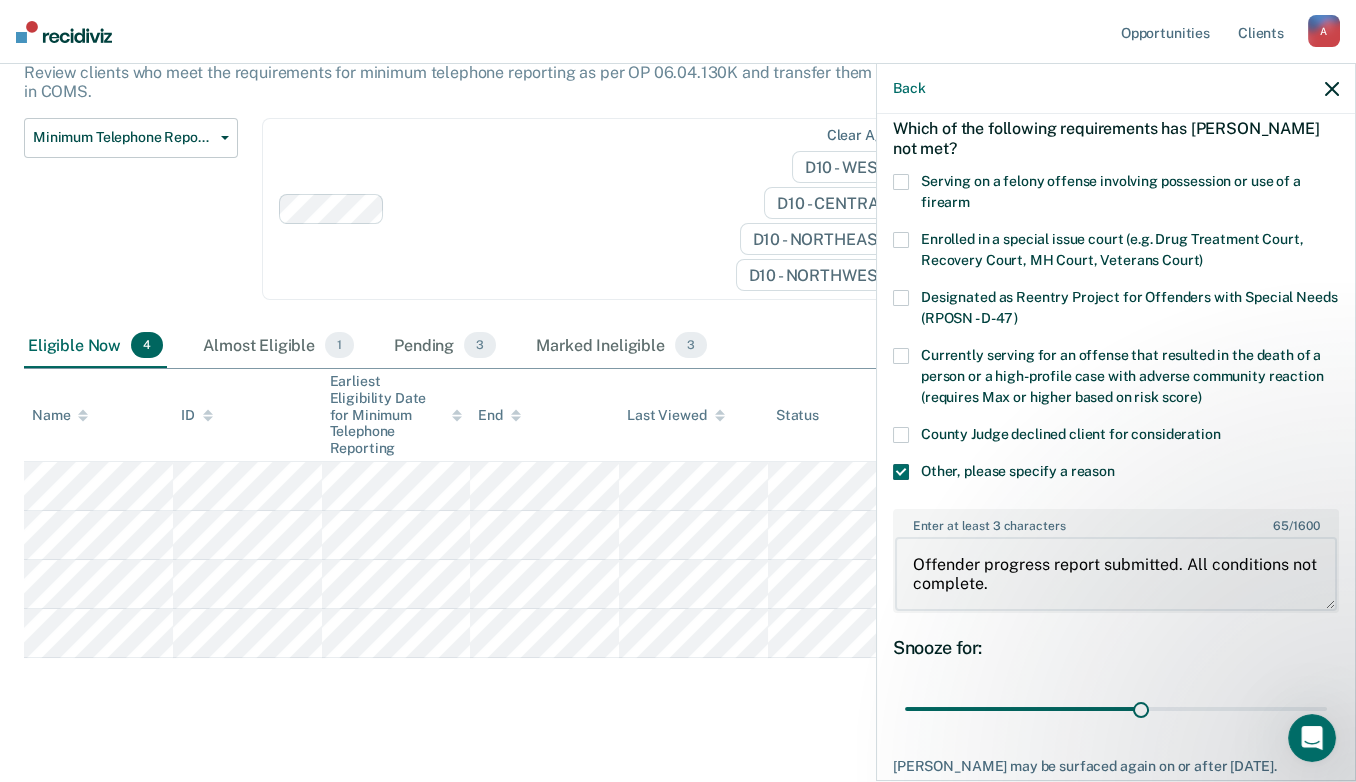 click on "Offender progress report submitted. All conditions not complete." at bounding box center (1116, 574) 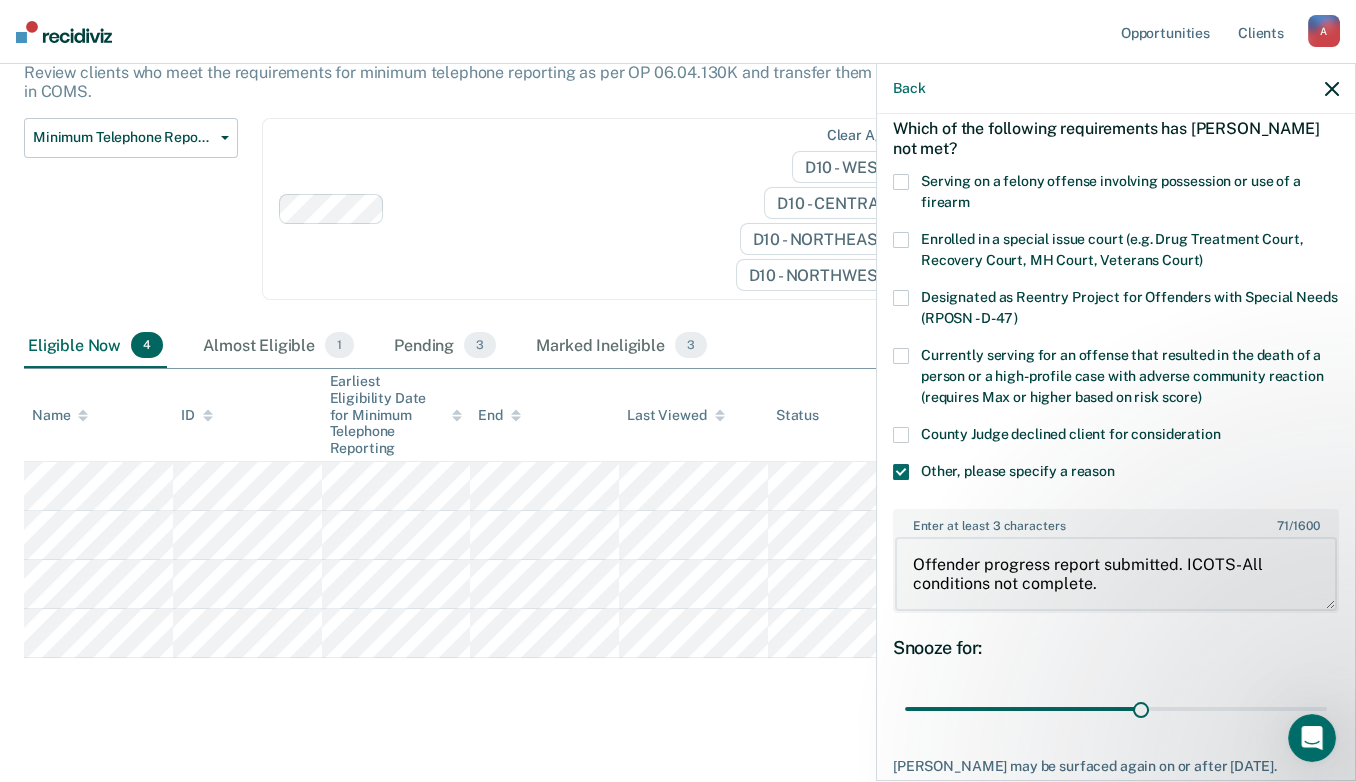 type on "Offender progress report submitted. ICOTS-All conditions not complete." 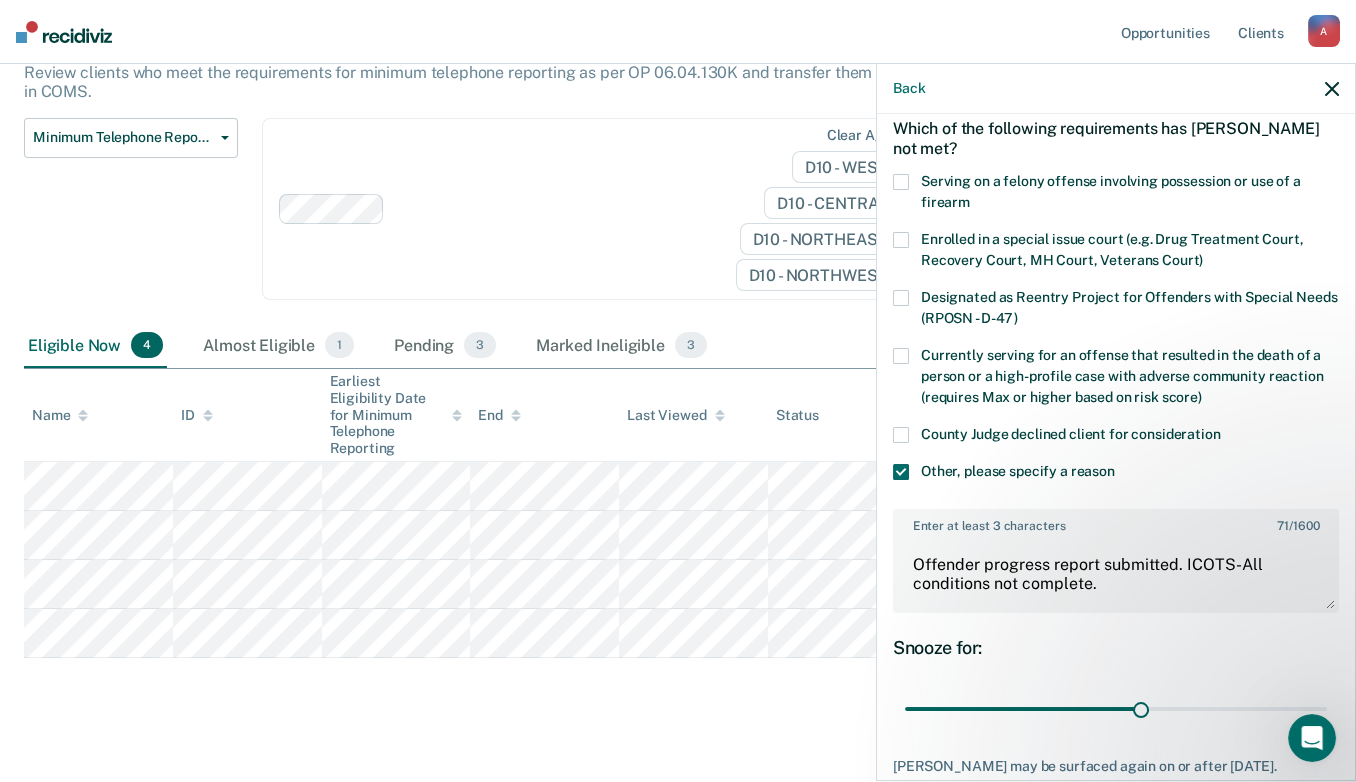 scroll, scrollTop: 229, scrollLeft: 0, axis: vertical 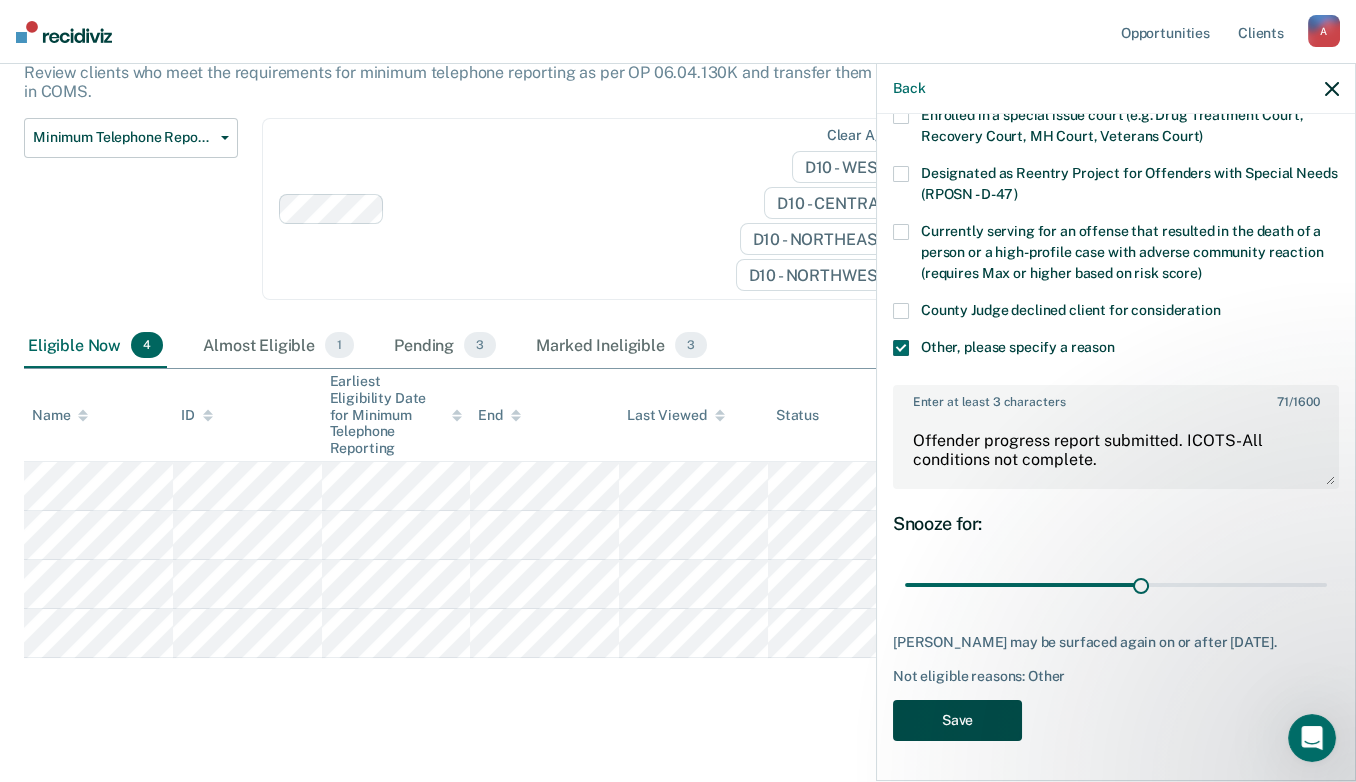 click on "Save" at bounding box center [957, 720] 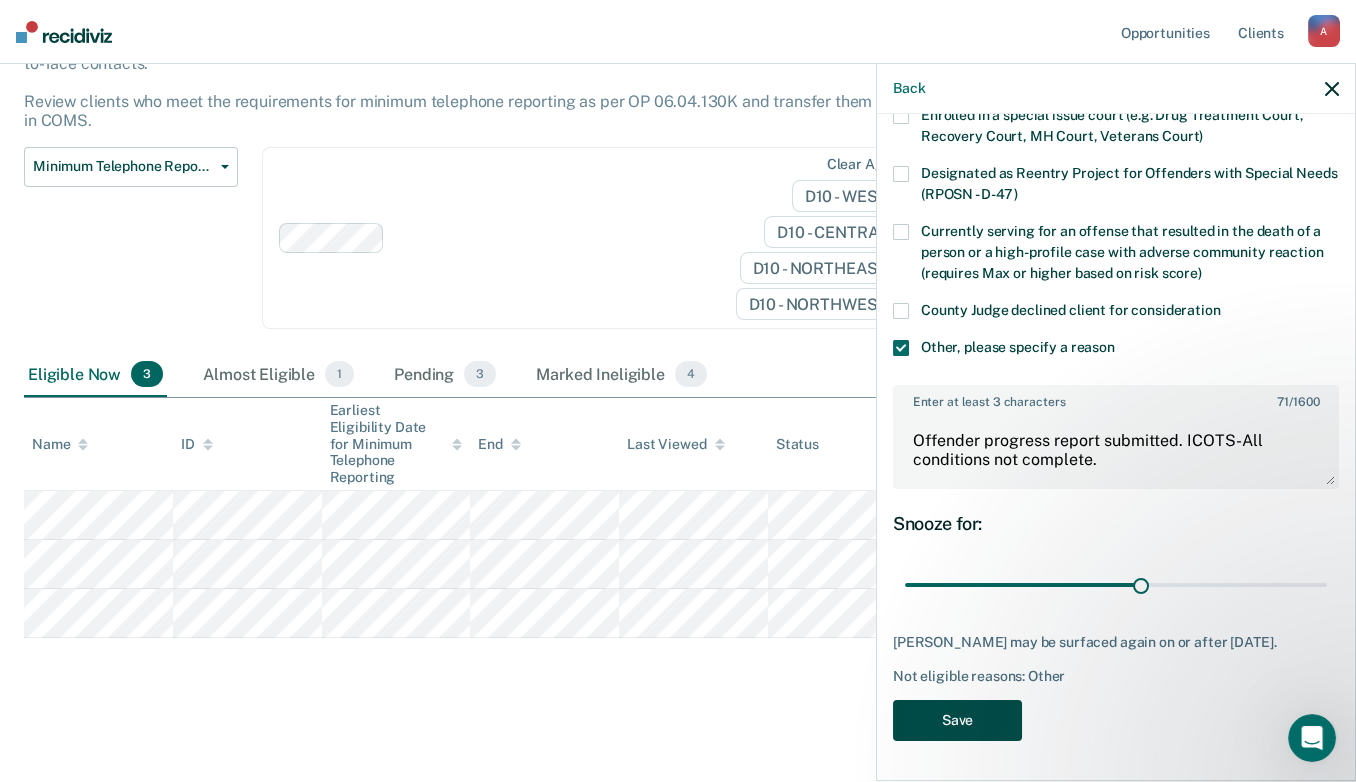scroll, scrollTop: 140, scrollLeft: 0, axis: vertical 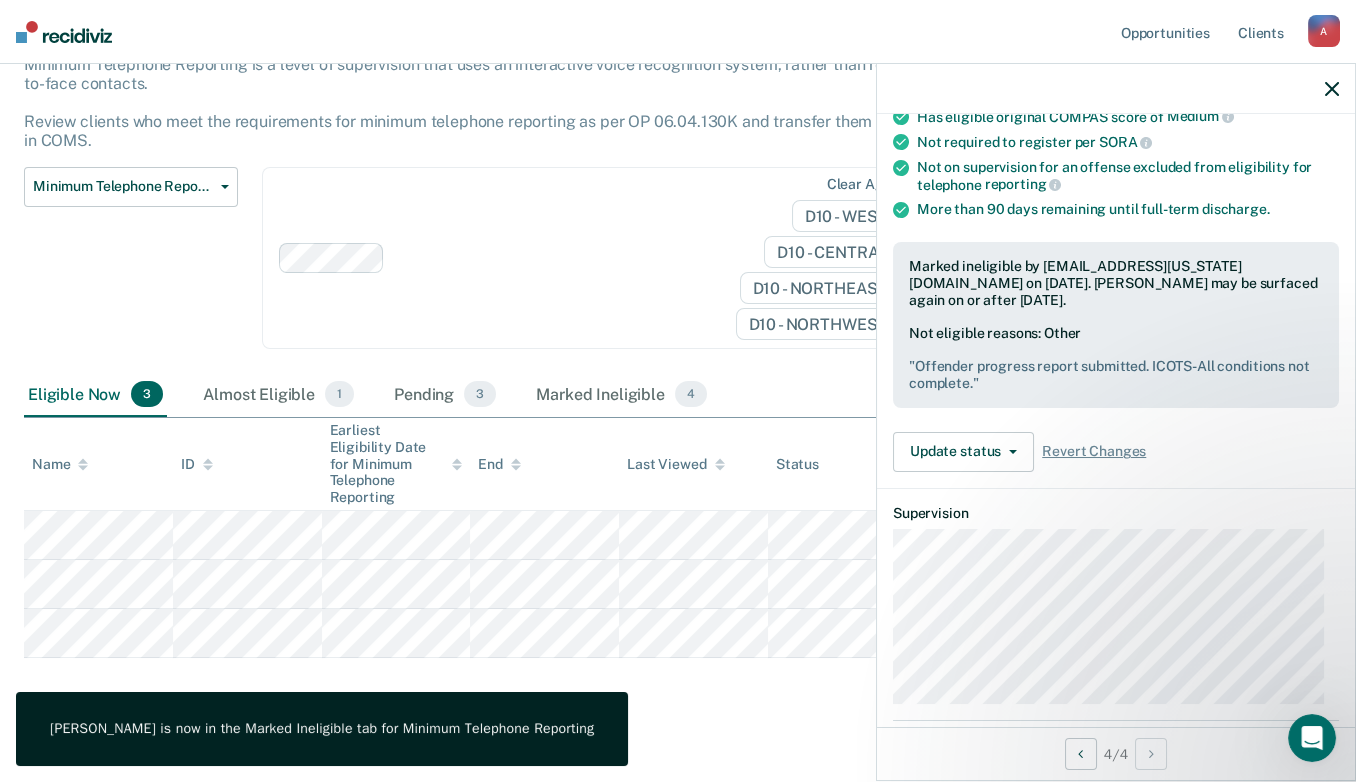 click on "Minimum Telephone Reporting   Minimum Telephone Reporting is a level of supervision that uses an interactive voice recognition system, rather than requiring regular face-to-face contacts. Review clients who meet the requirements for minimum telephone reporting as per OP 06.04.130K and transfer them to telephone reporting in COMS. Minimum Telephone Reporting Classification Review Early Discharge Minimum Telephone Reporting Overdue for Discharge Supervision Level Mismatch Clear   agents D10 - WEST   D10 - CENTRAL   D10 - NORTHEAST   D10 - NORTHWEST   Eligible Now 3 Almost Eligible 1 Pending 3 Marked Ineligible 4
To pick up a draggable item, press the space bar.
While dragging, use the arrow keys to move the item.
Press space again to drop the item in its new position, or press escape to cancel.
Name ID Earliest Eligibility Date for Minimum Telephone Reporting End Last Viewed Status Assigned to" at bounding box center (678, 357) 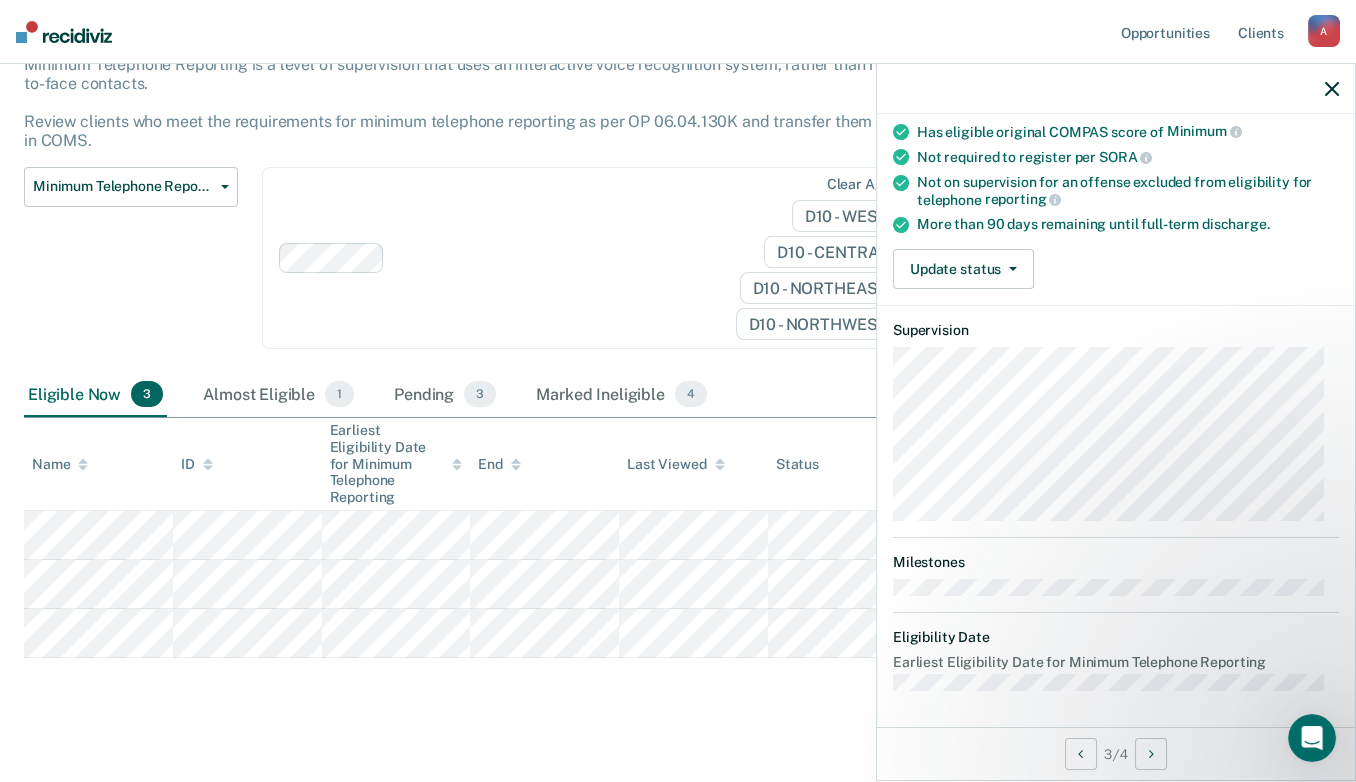 scroll, scrollTop: 211, scrollLeft: 0, axis: vertical 